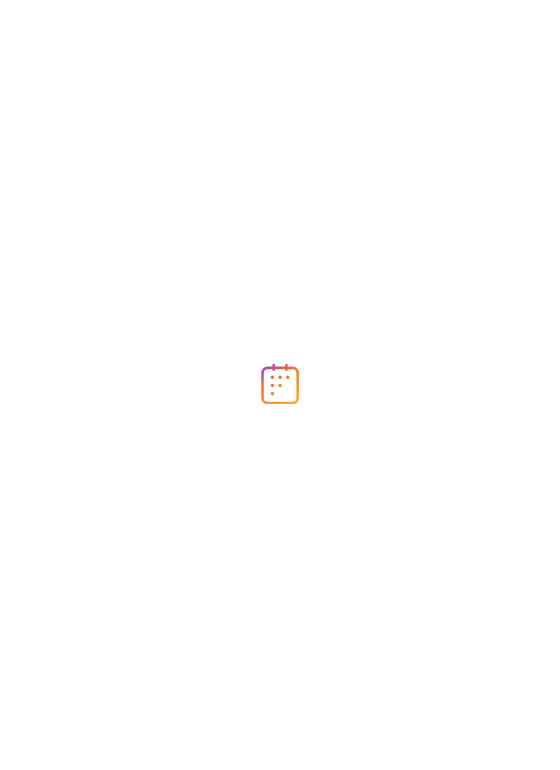 scroll, scrollTop: 0, scrollLeft: 0, axis: both 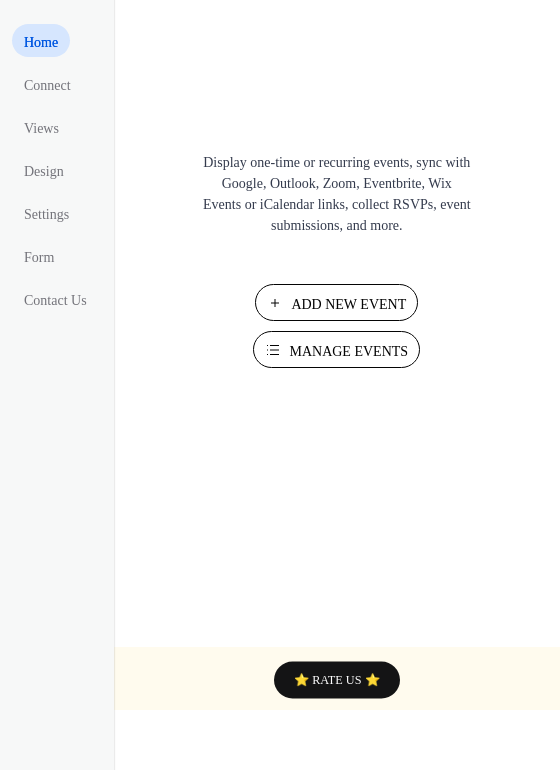 click on "Manage Events" at bounding box center [348, 351] 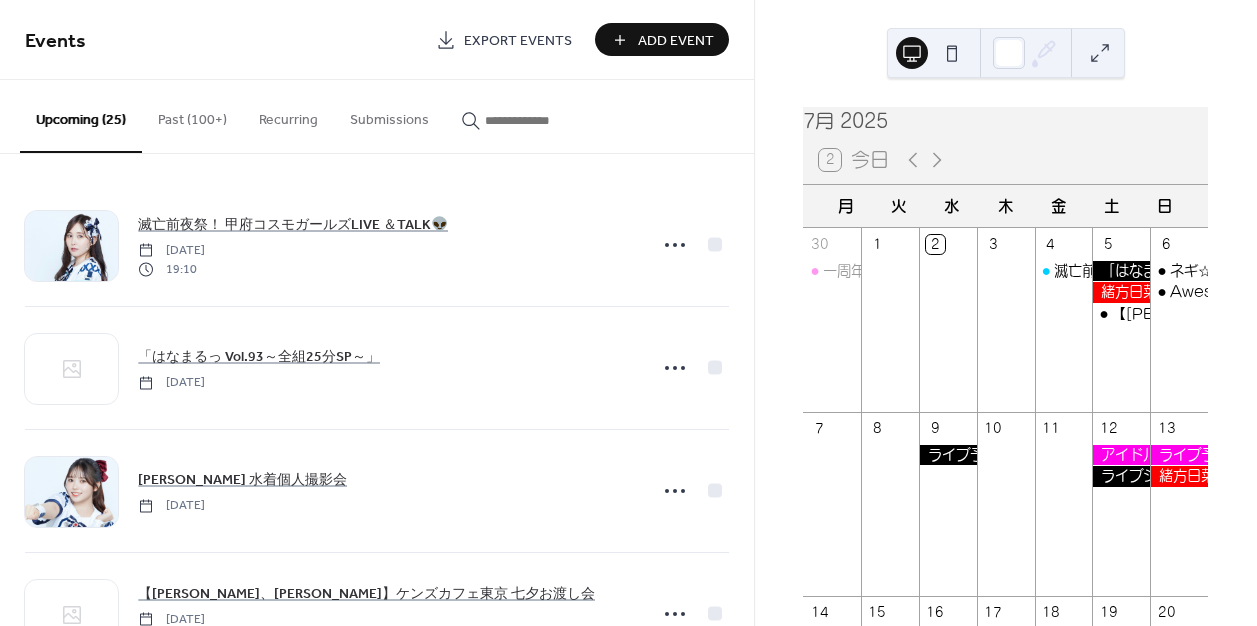 scroll, scrollTop: 0, scrollLeft: 0, axis: both 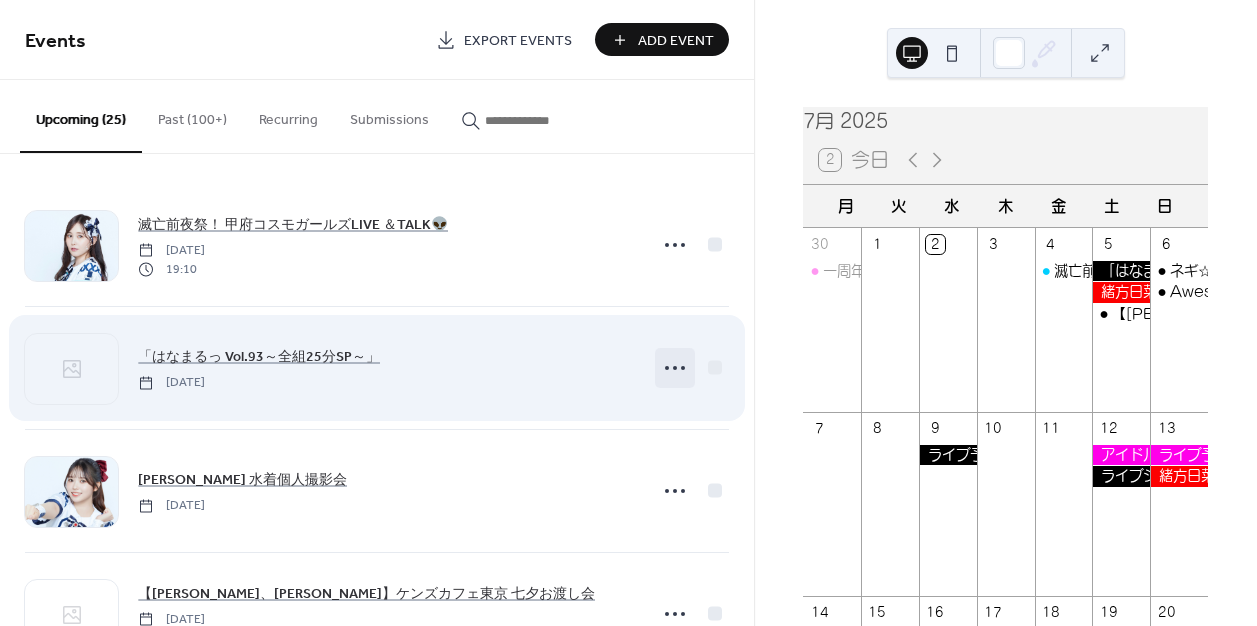 click 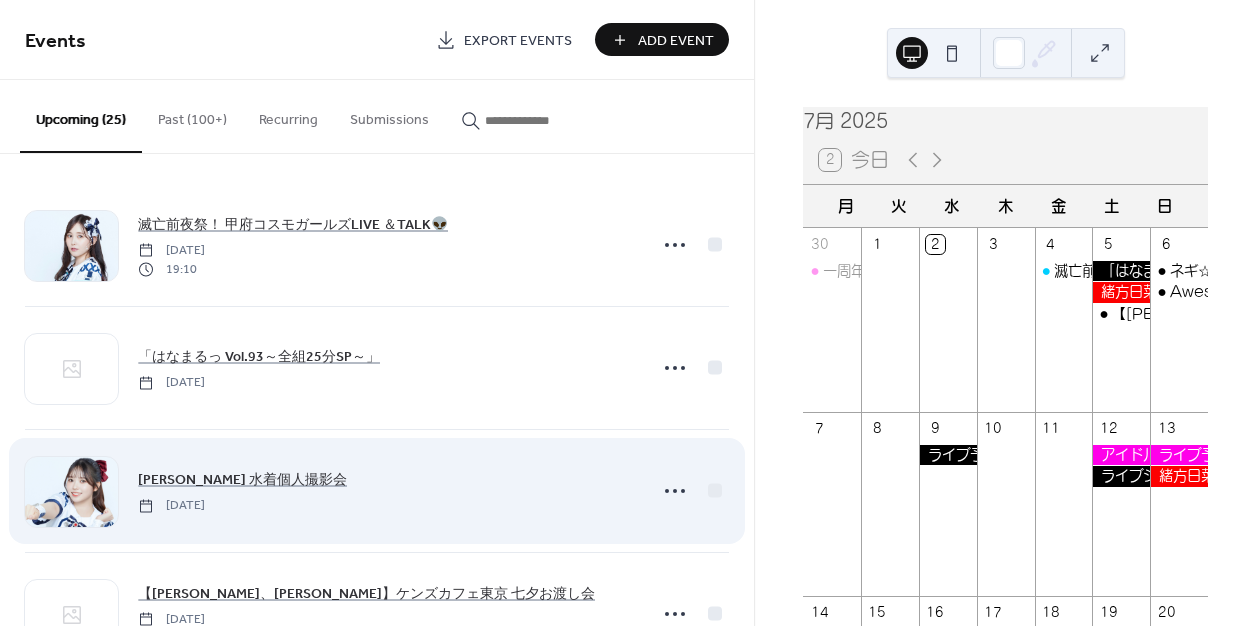 drag, startPoint x: 553, startPoint y: 493, endPoint x: 516, endPoint y: 483, distance: 38.327538 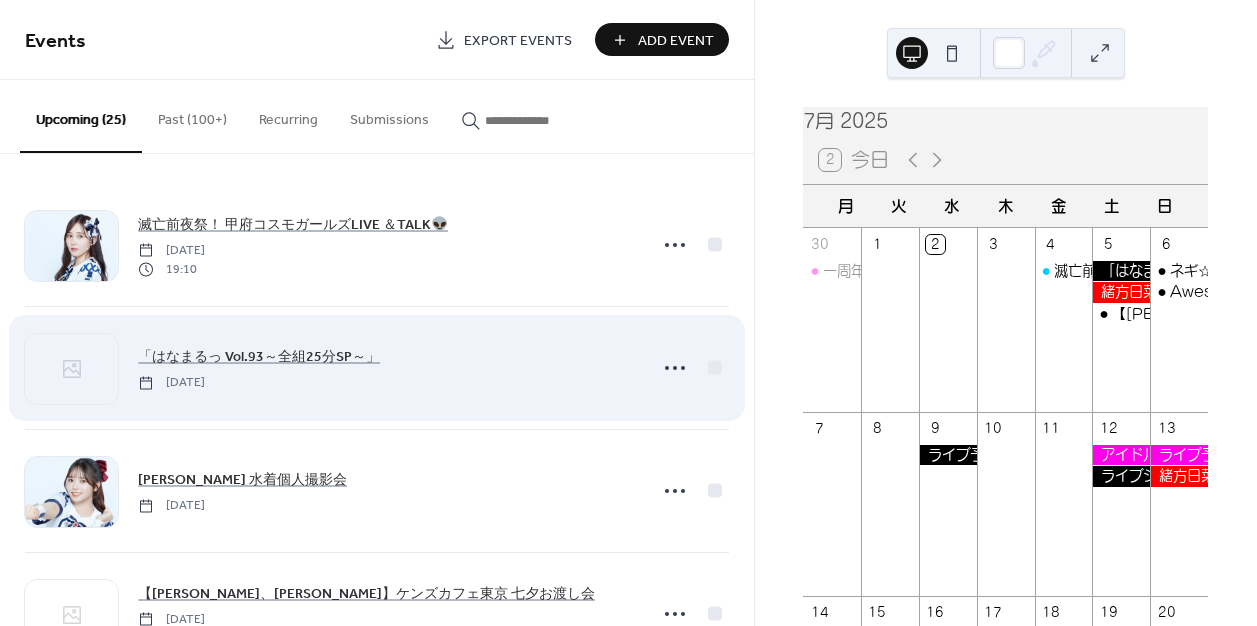 click on "「はなまるっ Vol.93～全組25分SP～」　 [DATE]" at bounding box center (377, 368) 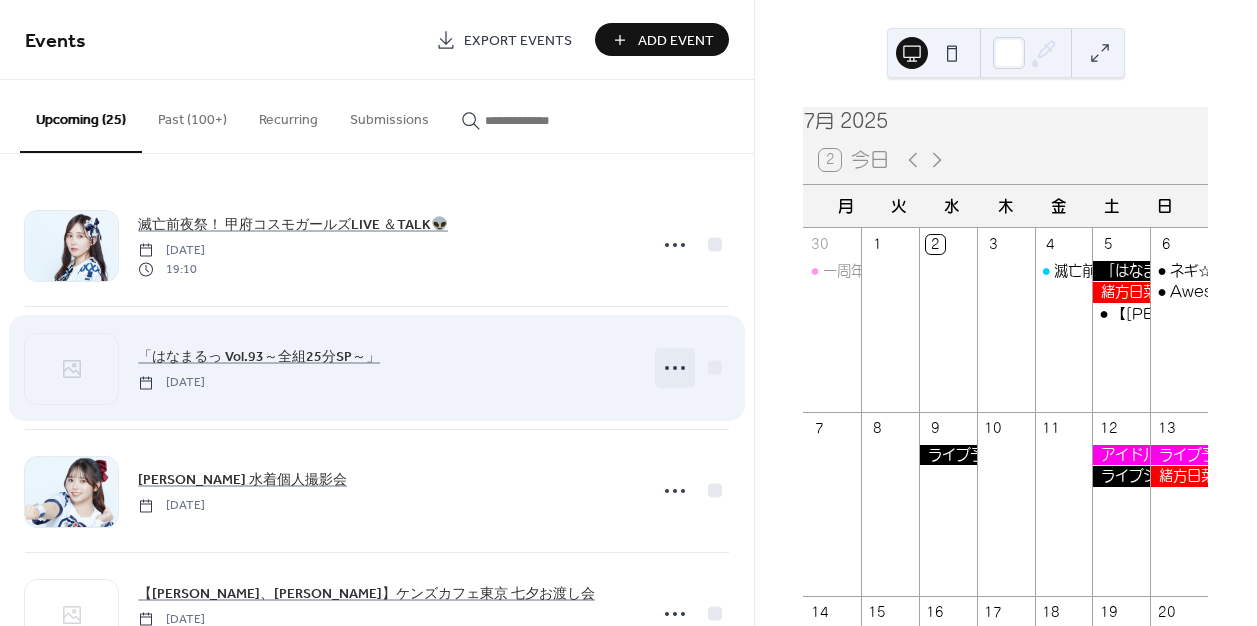click 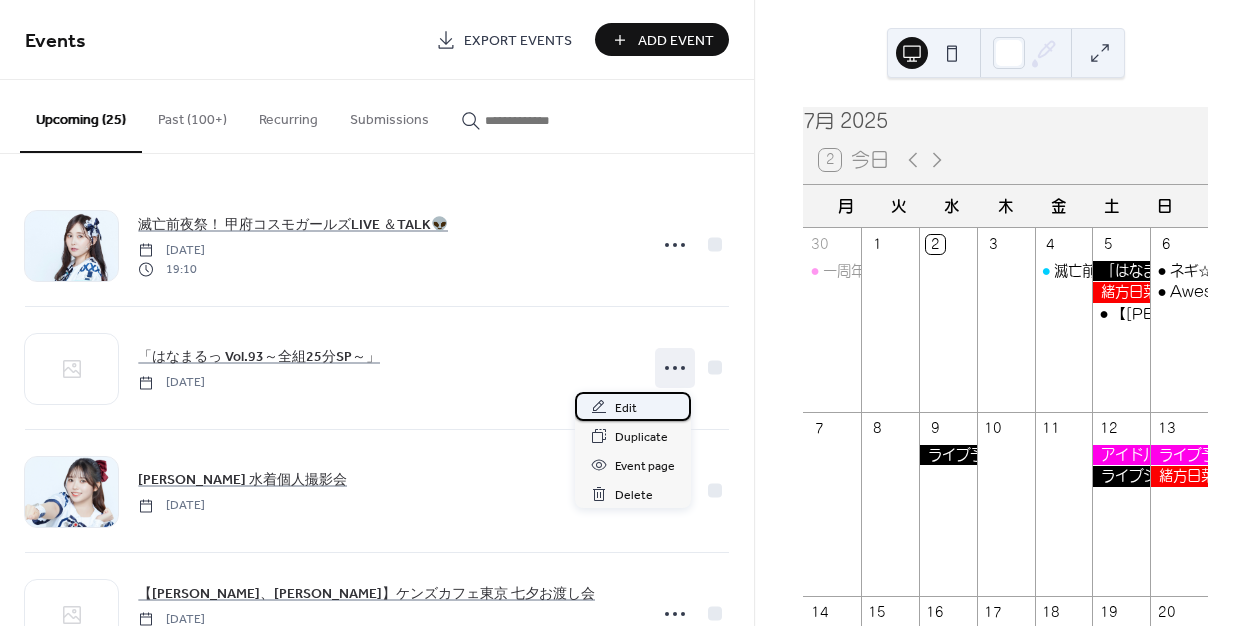click on "Edit" at bounding box center [626, 408] 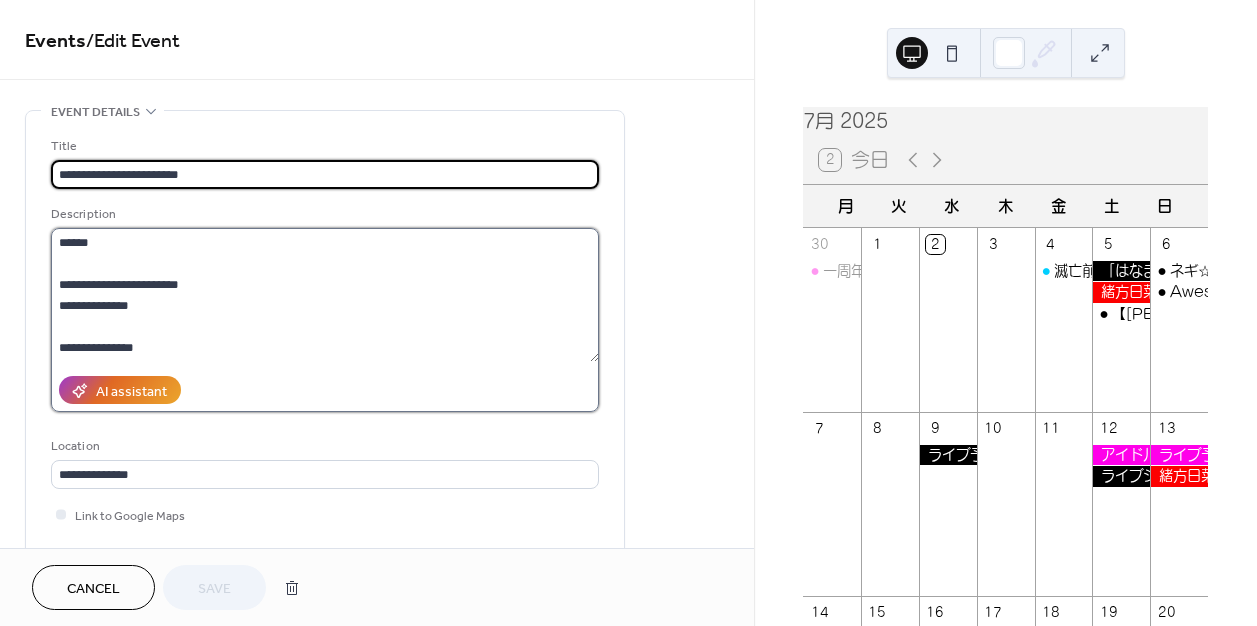 click on "**********" at bounding box center (325, 295) 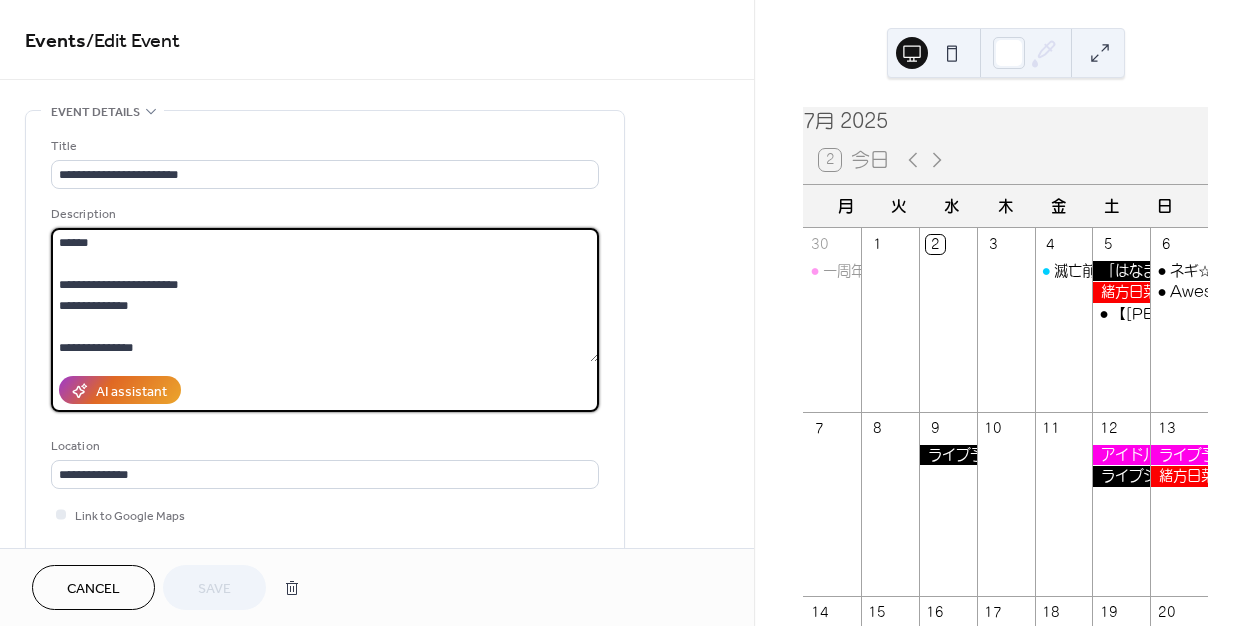 paste on "**********" 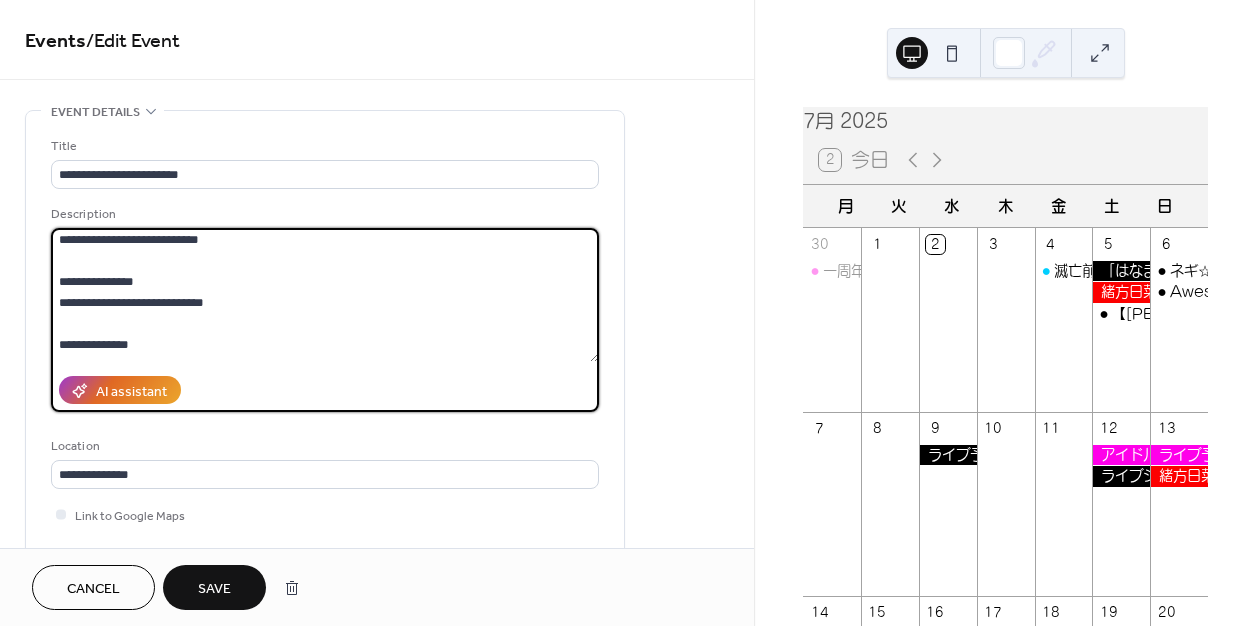 scroll, scrollTop: 107, scrollLeft: 0, axis: vertical 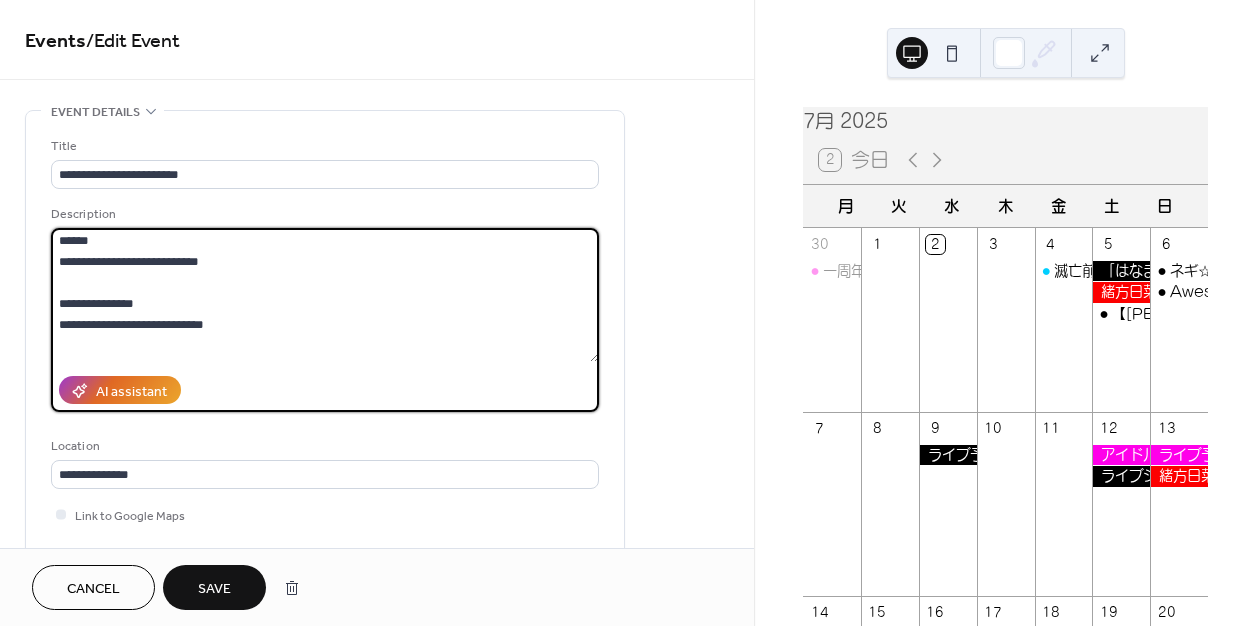 click on "**********" at bounding box center (325, 295) 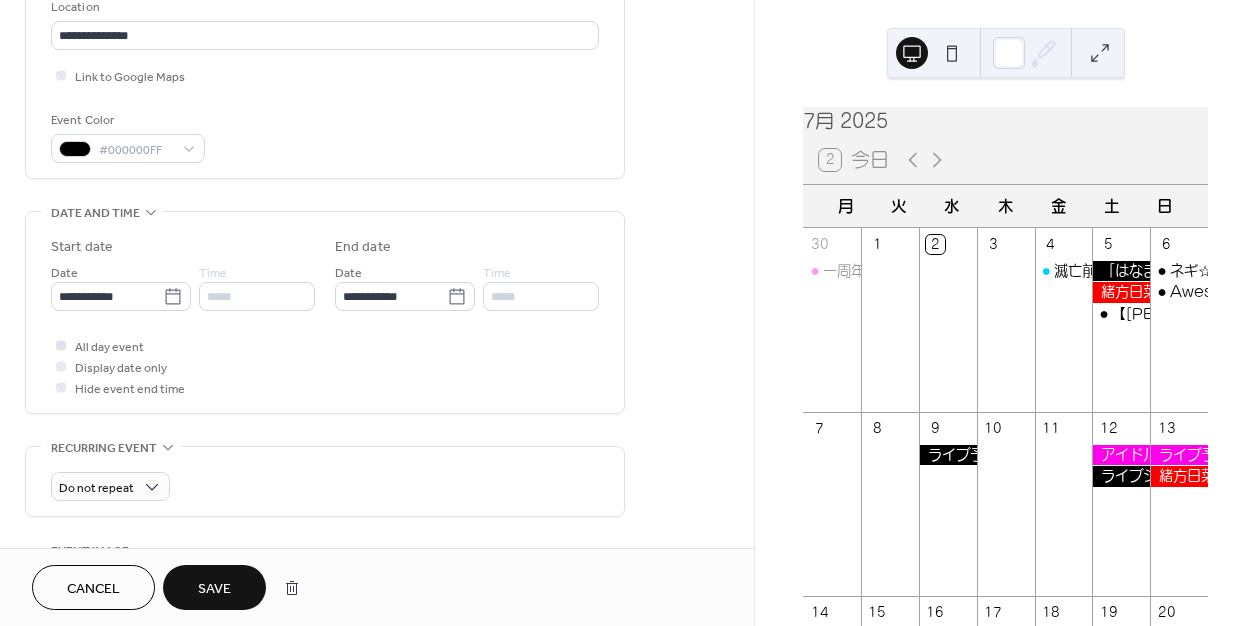 scroll, scrollTop: 469, scrollLeft: 0, axis: vertical 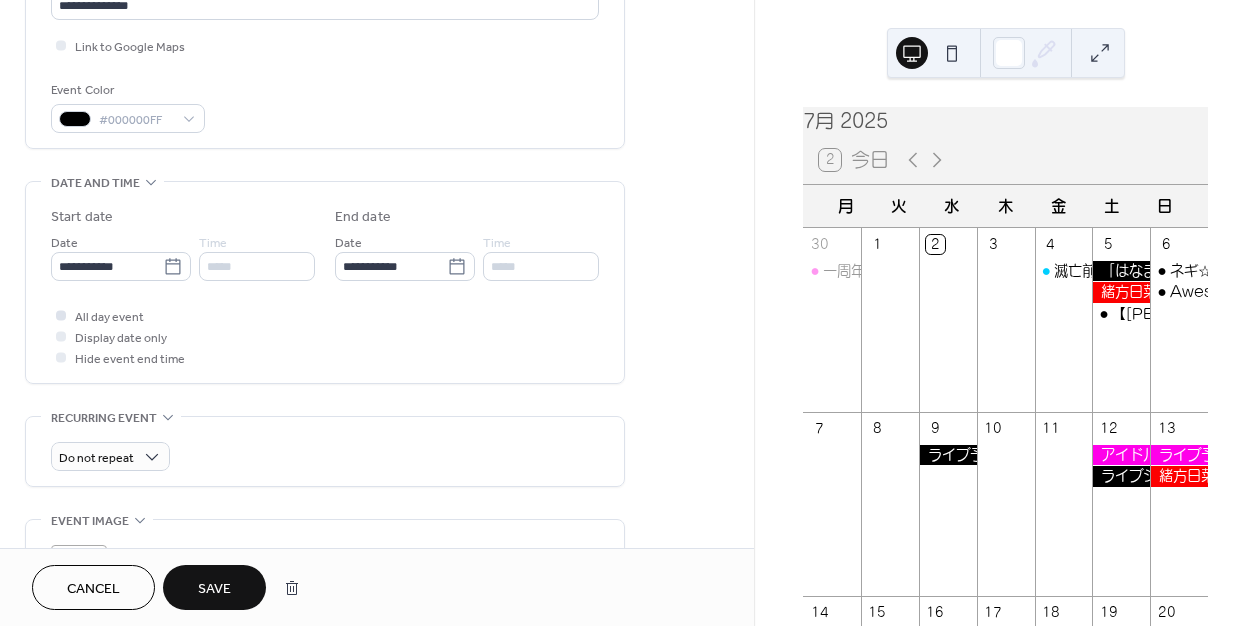 type on "**********" 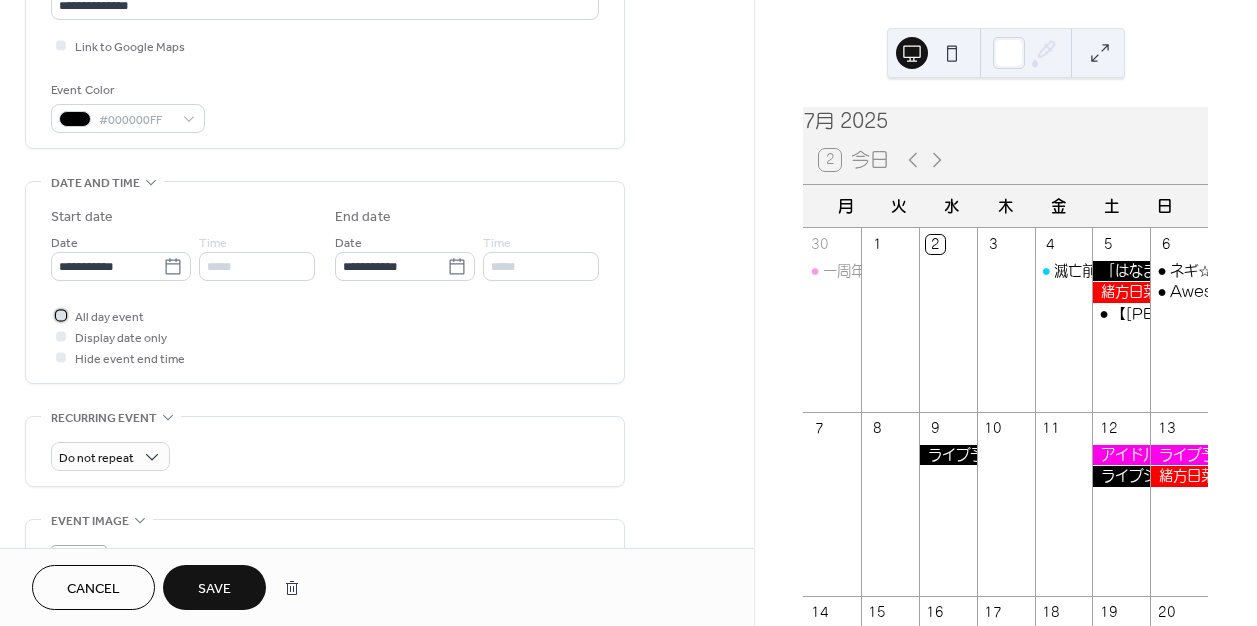 click on "All day event" at bounding box center (109, 317) 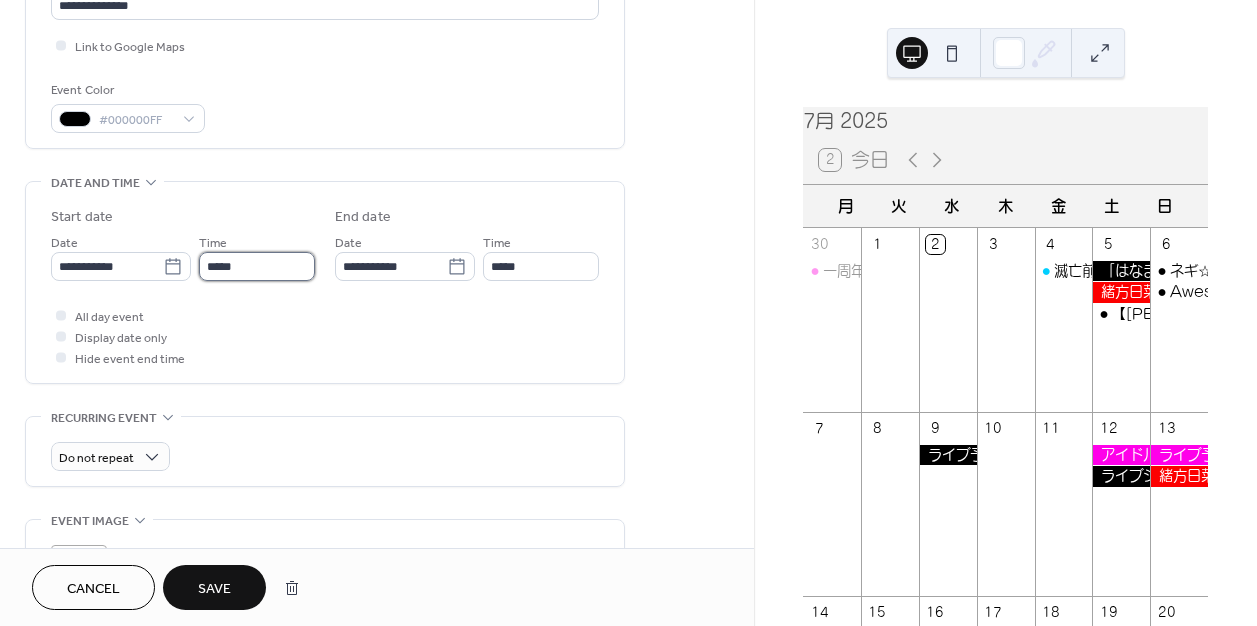 click on "*****" at bounding box center (257, 266) 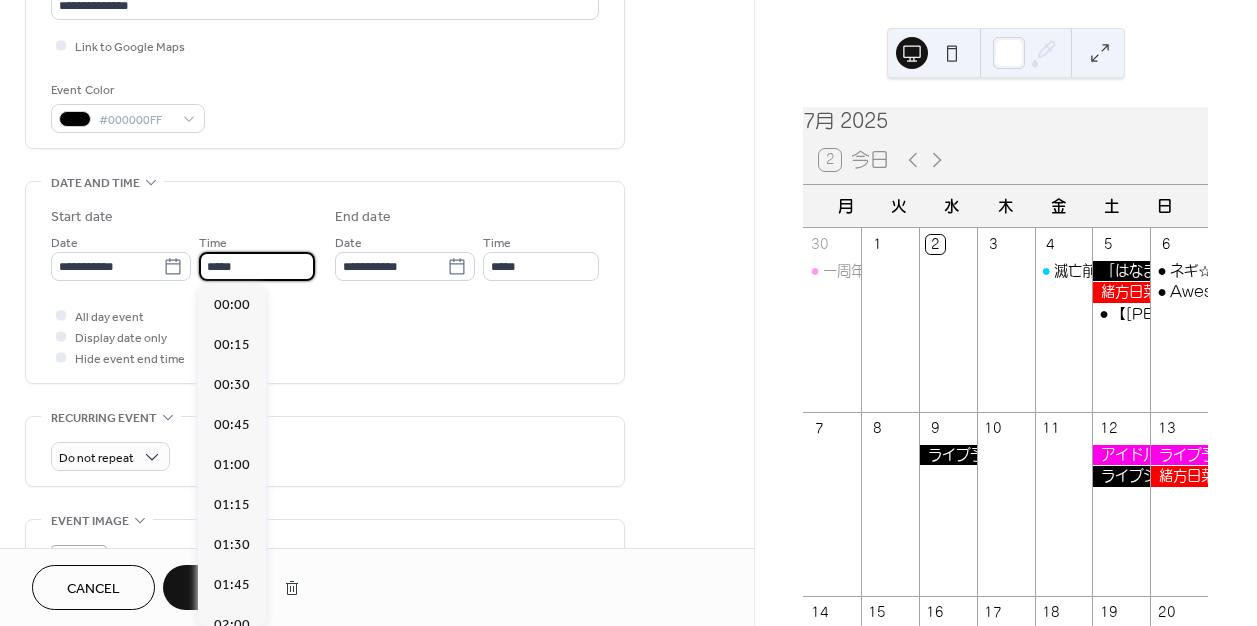 scroll, scrollTop: 2592, scrollLeft: 0, axis: vertical 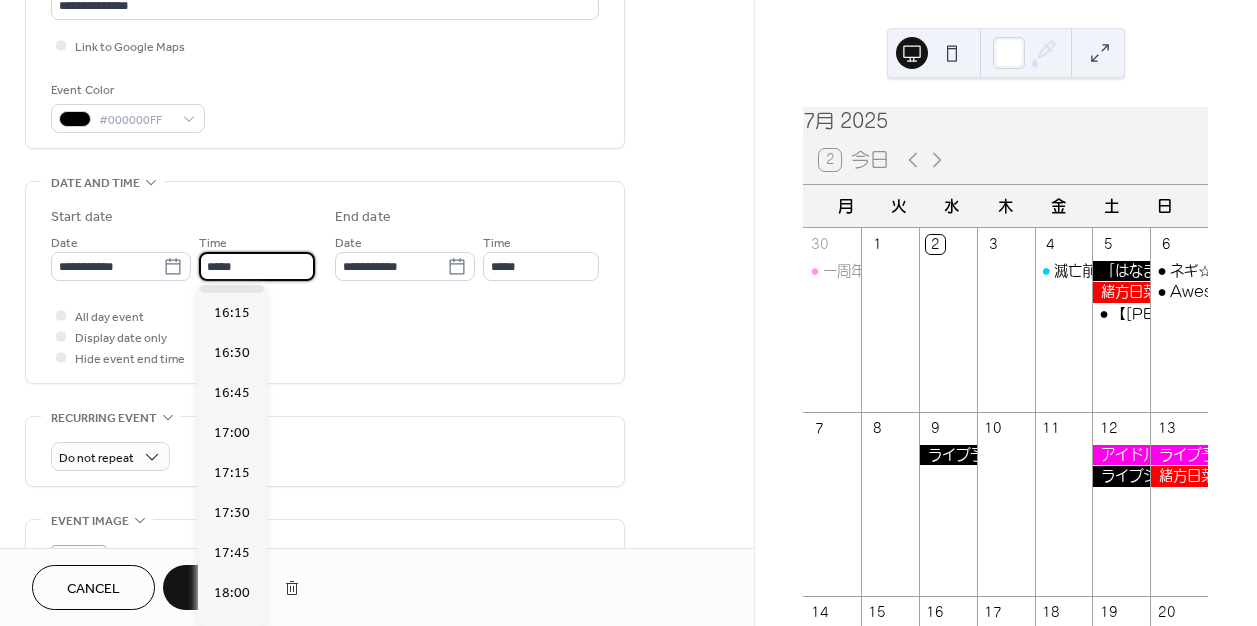 type on "*****" 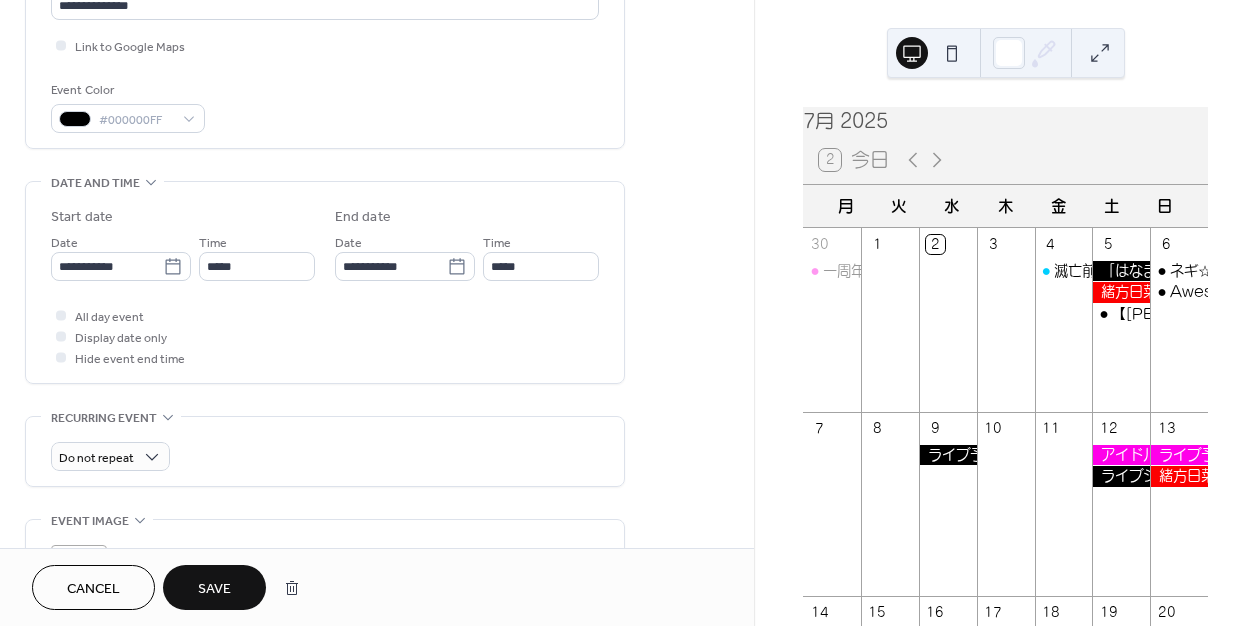 type on "*****" 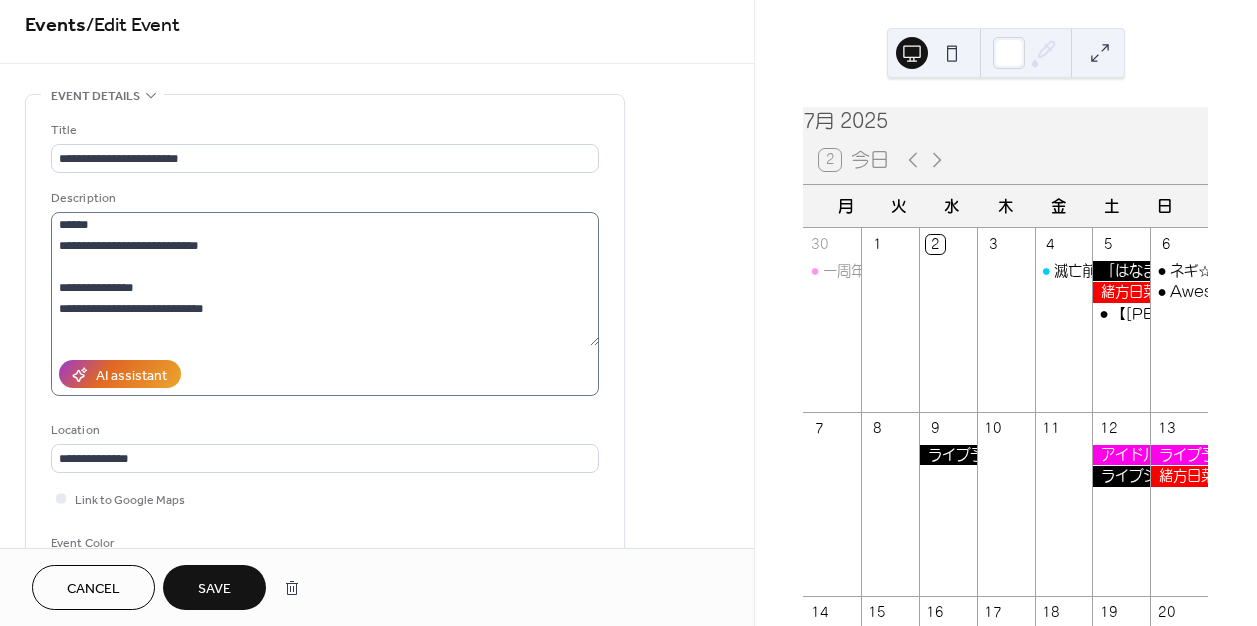 scroll, scrollTop: 11, scrollLeft: 0, axis: vertical 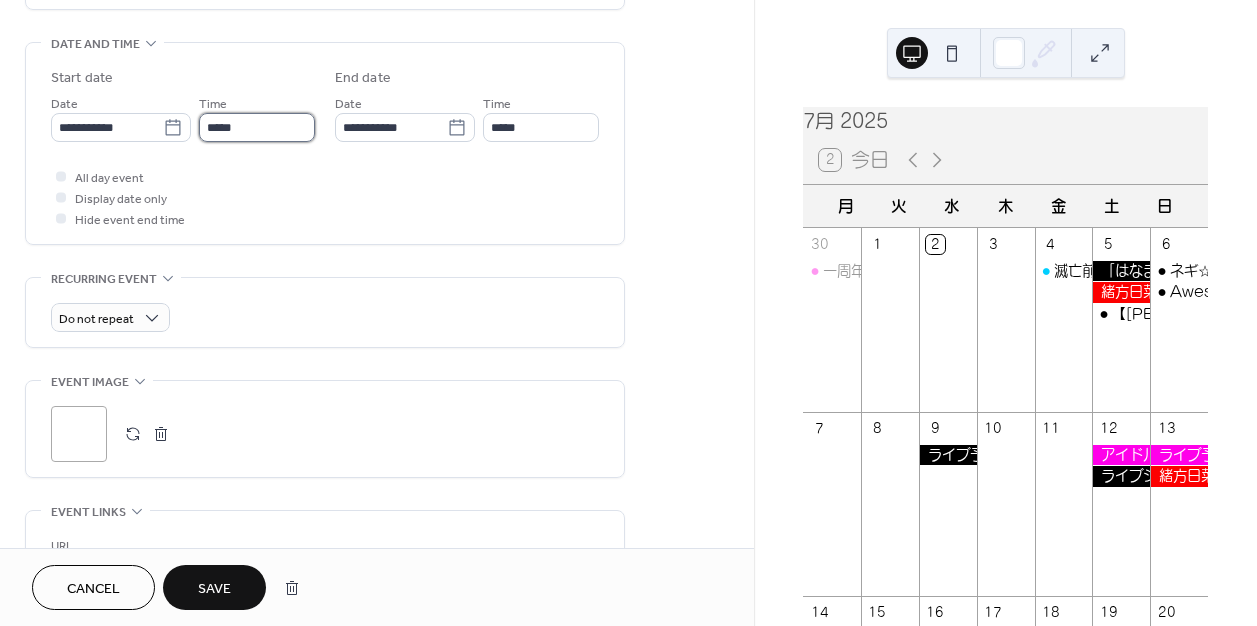 click on "*****" at bounding box center (257, 127) 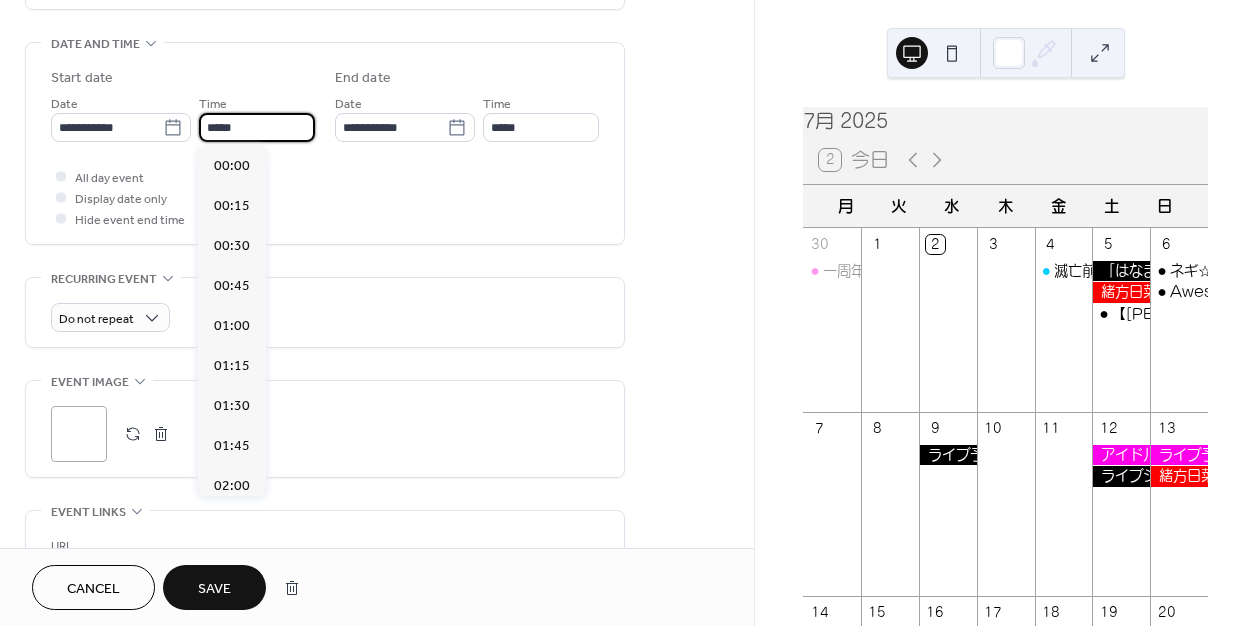 scroll, scrollTop: 2592, scrollLeft: 0, axis: vertical 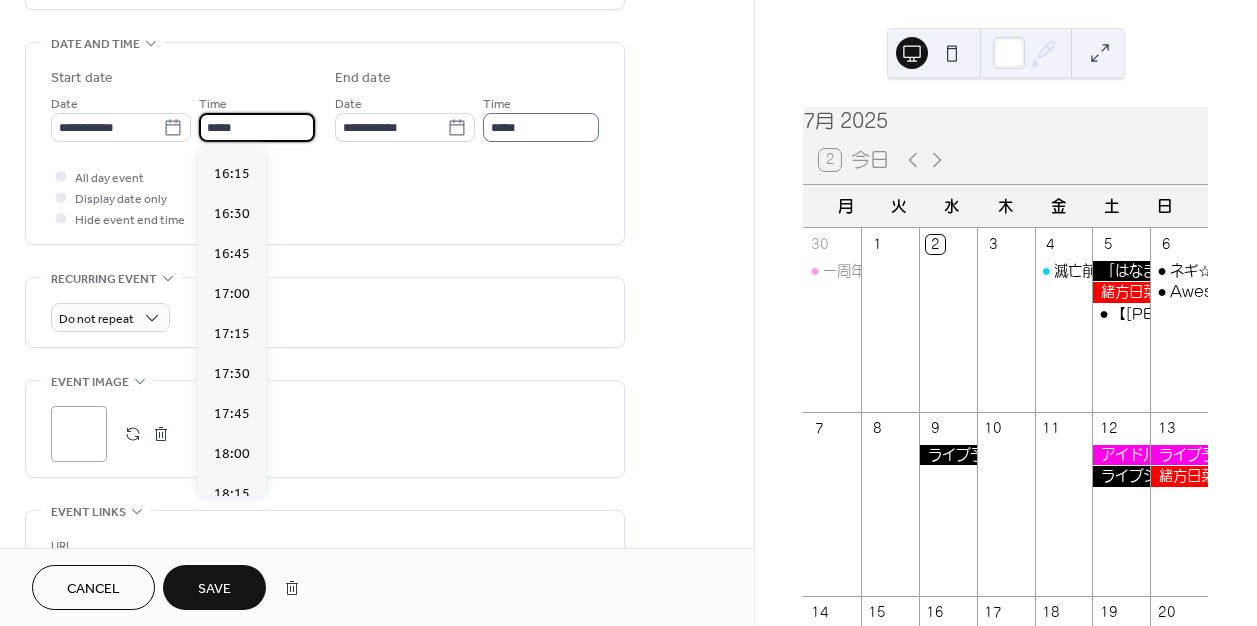 type on "*****" 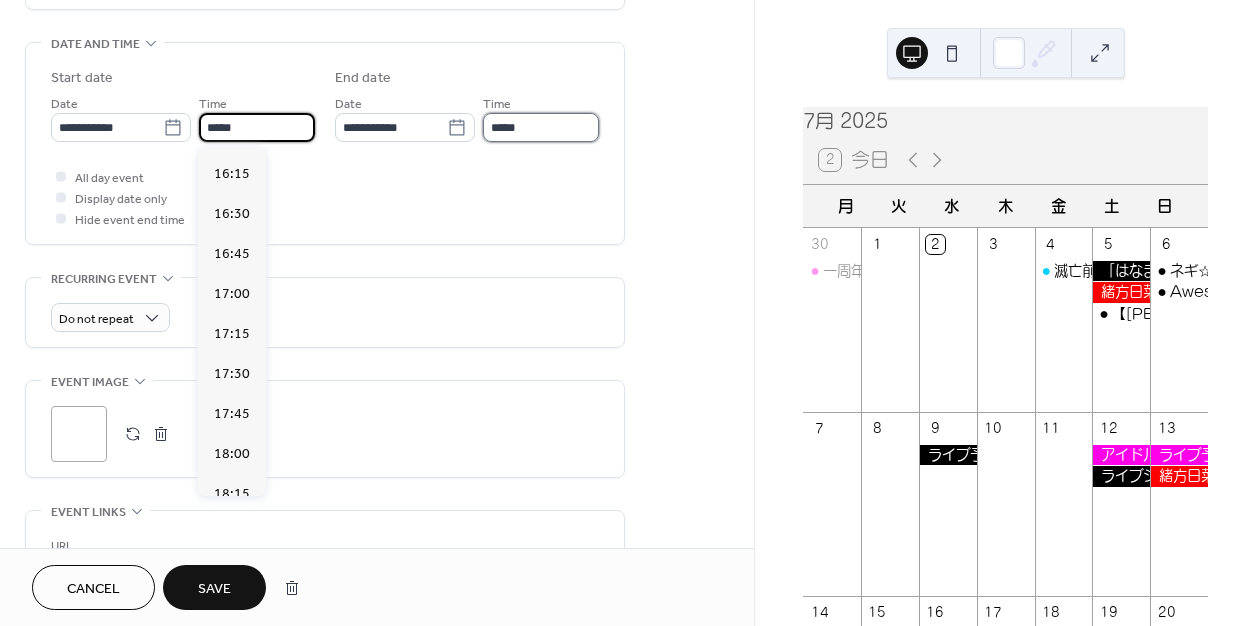 click on "*****" at bounding box center (541, 127) 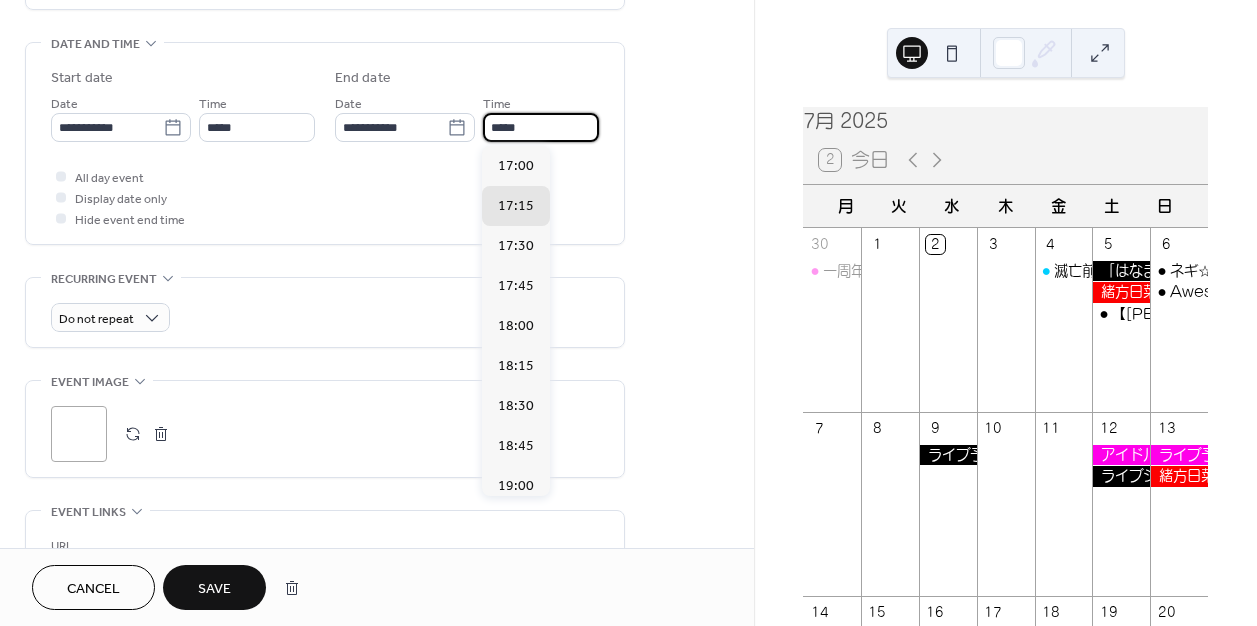 type on "*****" 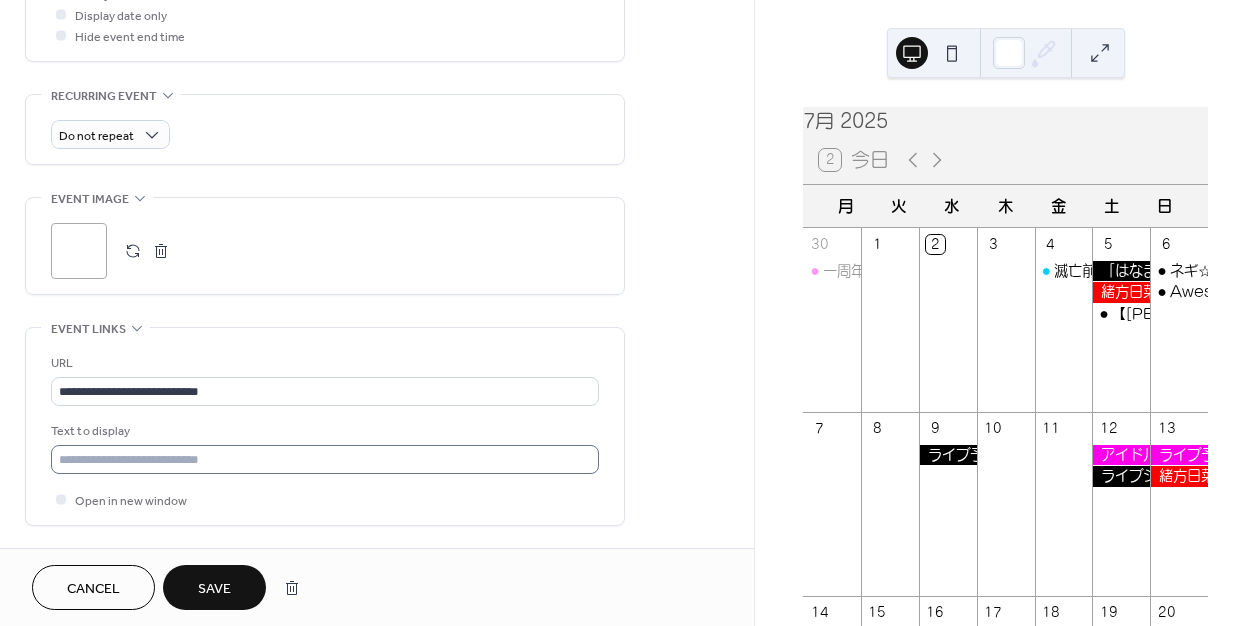 scroll, scrollTop: 790, scrollLeft: 0, axis: vertical 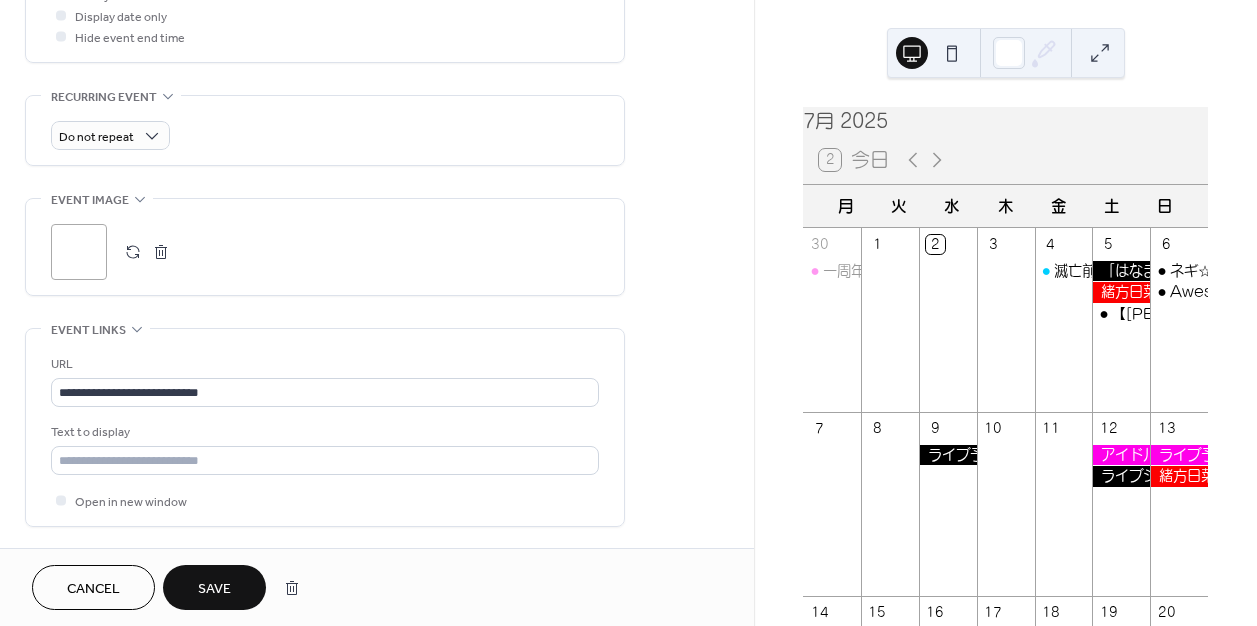 click on "Save" at bounding box center [214, 589] 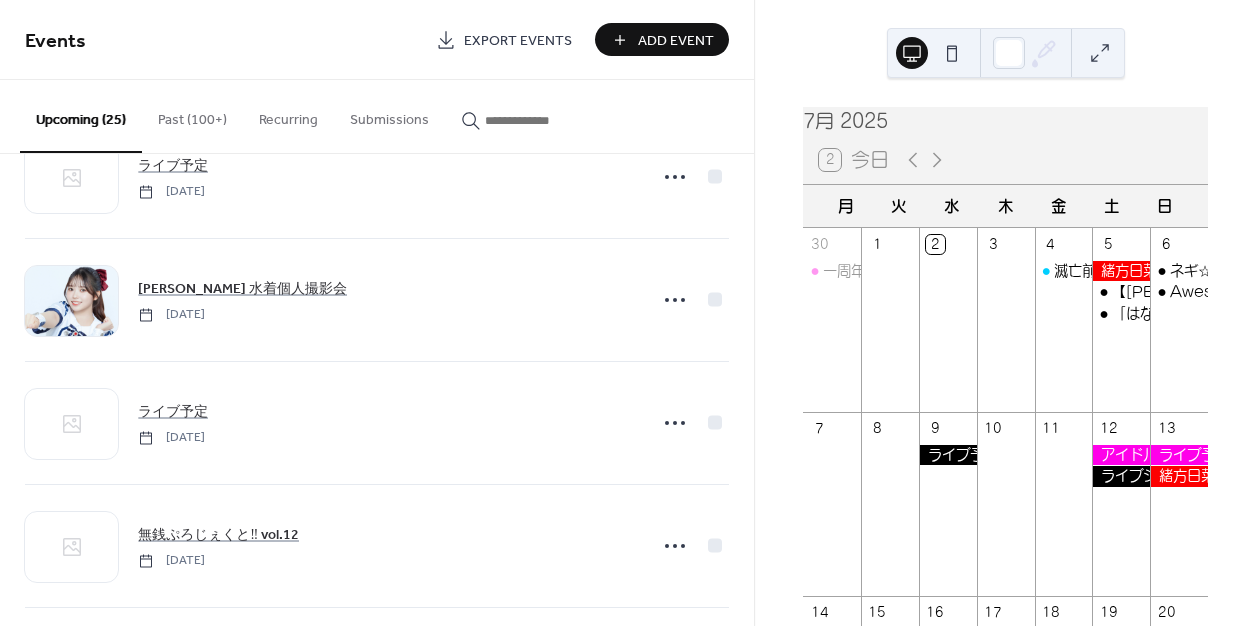 scroll, scrollTop: 1199, scrollLeft: 0, axis: vertical 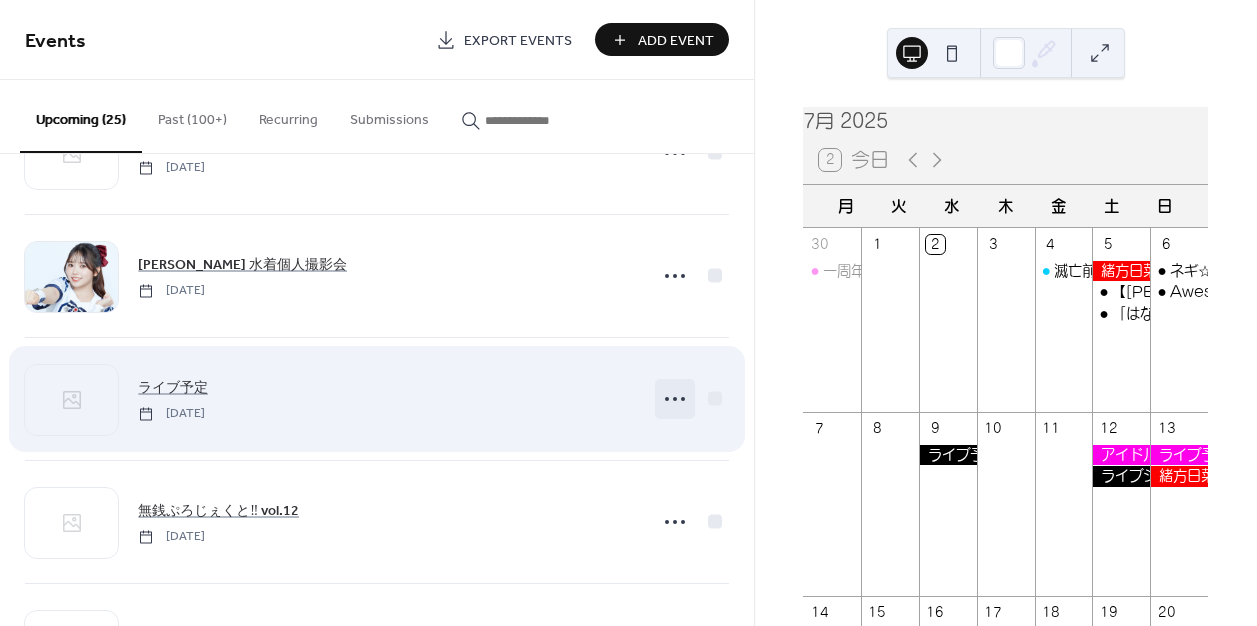 click 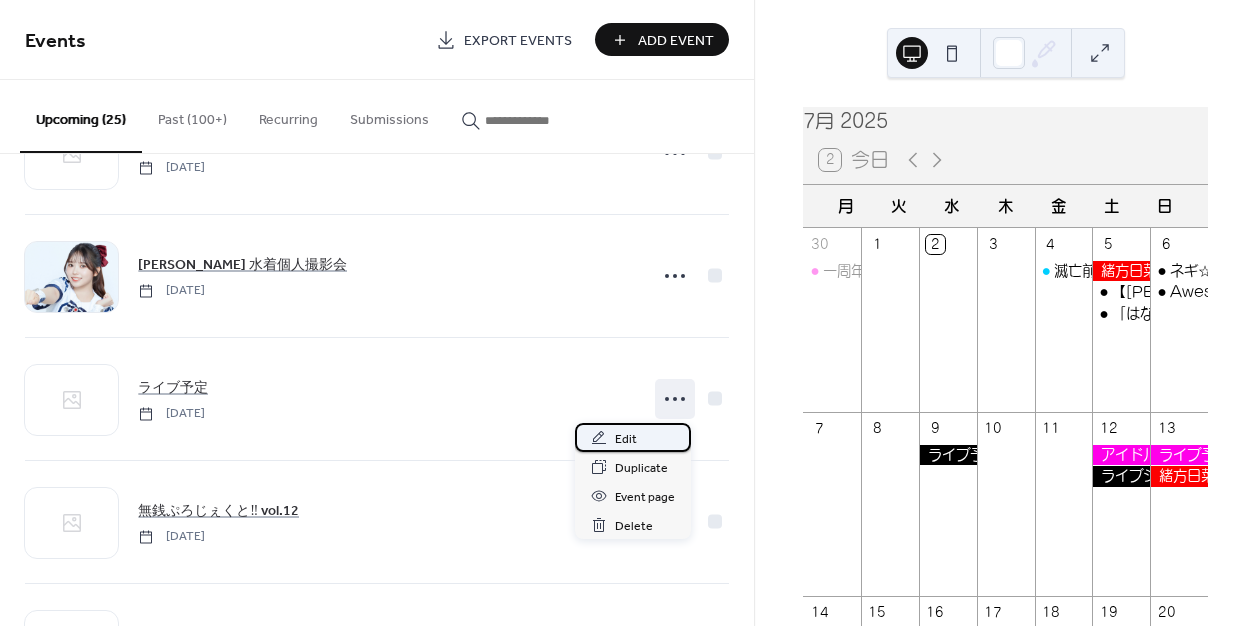 click on "Edit" at bounding box center [633, 437] 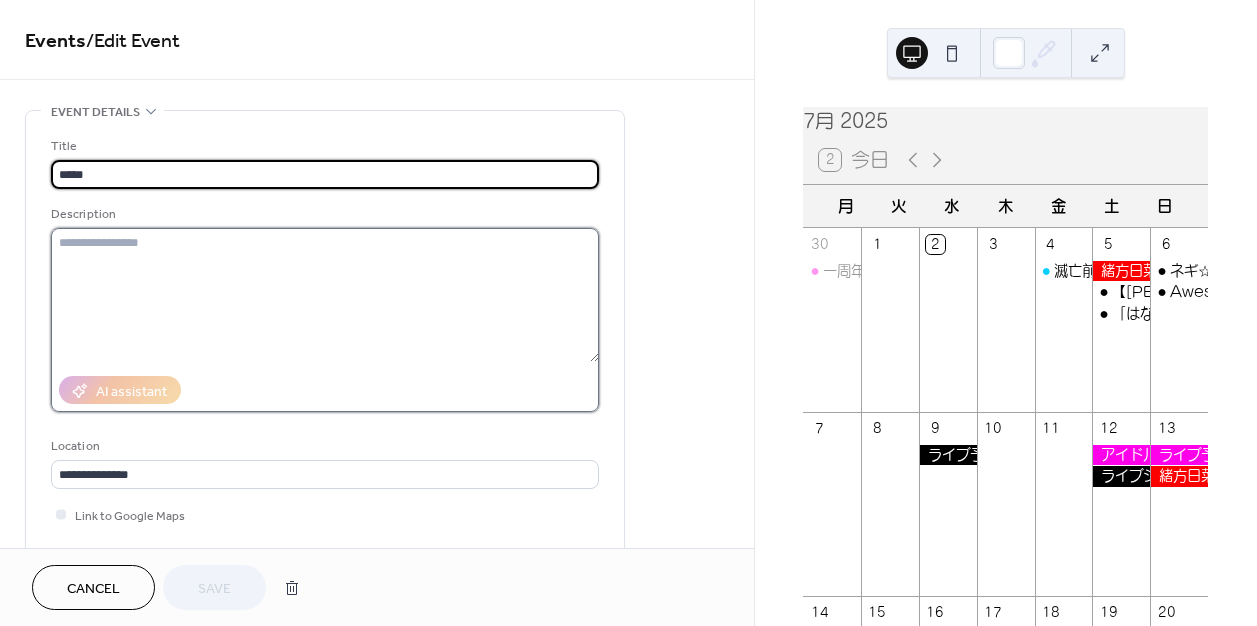 click at bounding box center (325, 295) 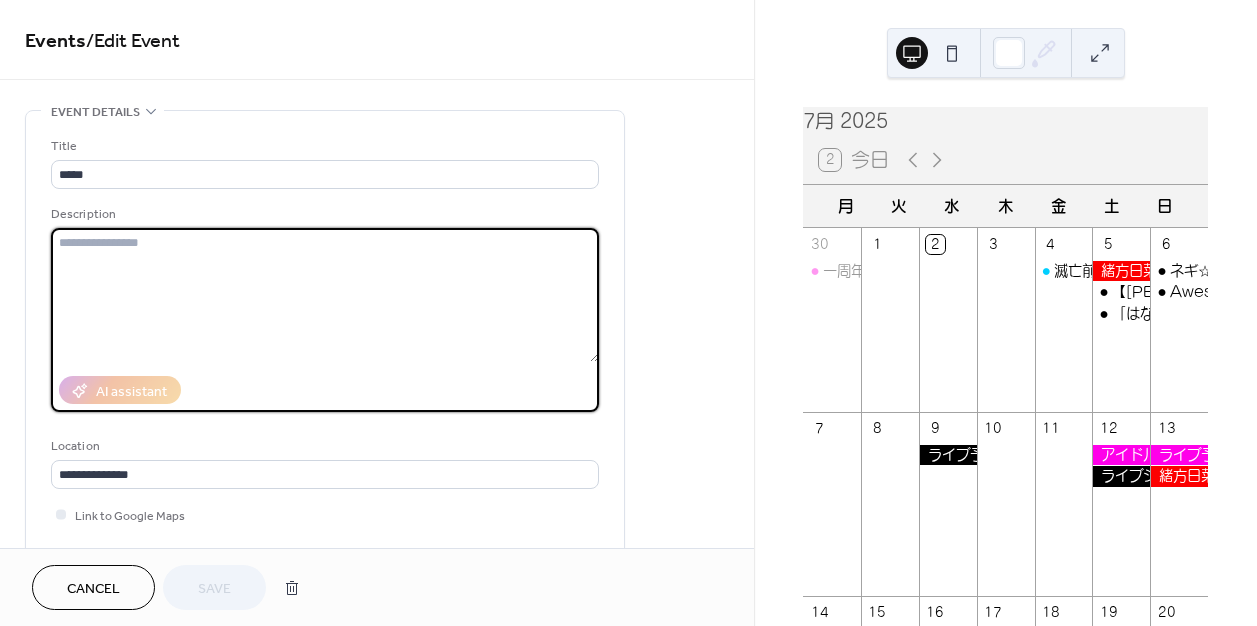 click at bounding box center (325, 295) 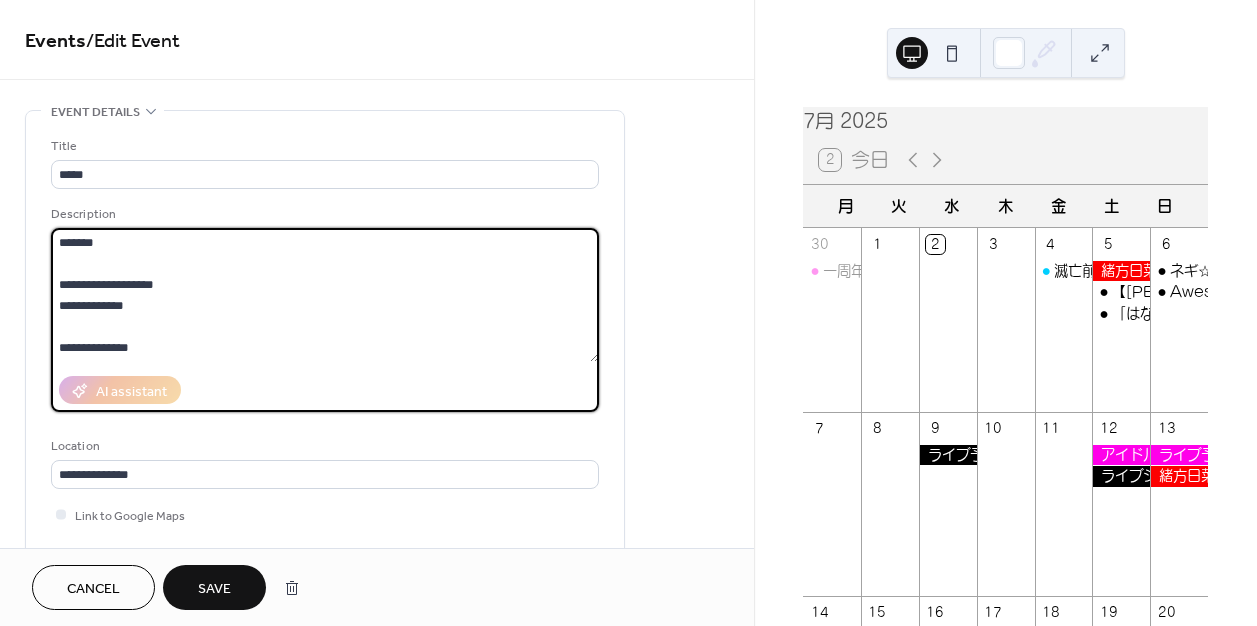 scroll, scrollTop: 165, scrollLeft: 0, axis: vertical 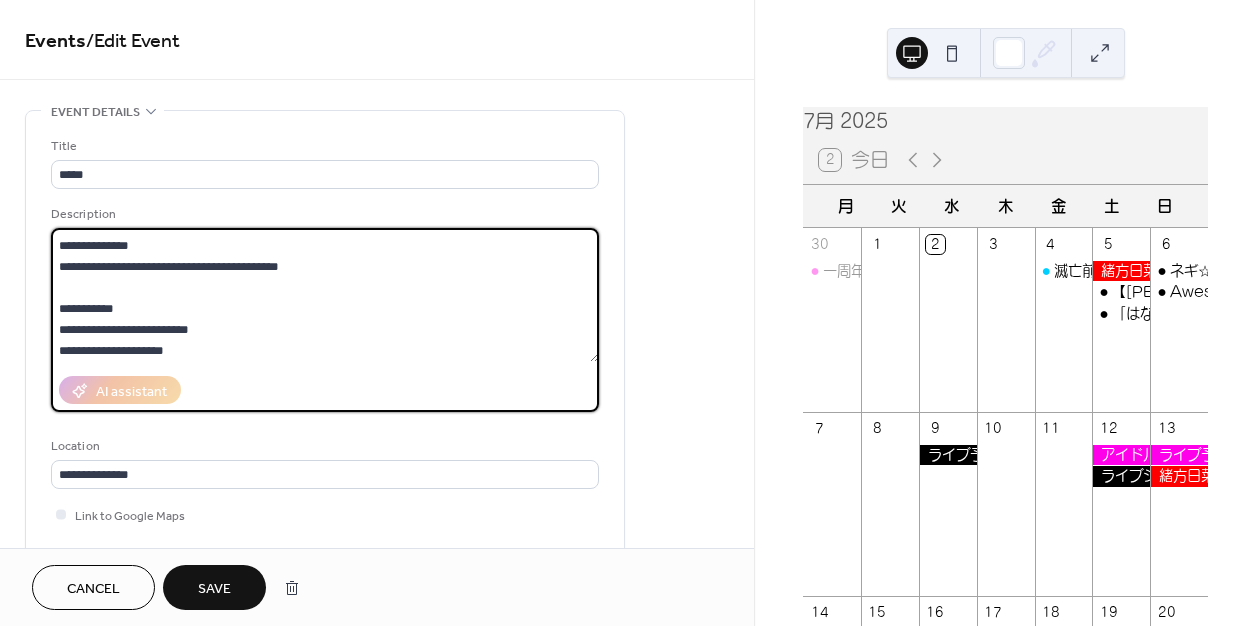 drag, startPoint x: 210, startPoint y: 316, endPoint x: 55, endPoint y: 330, distance: 155.63097 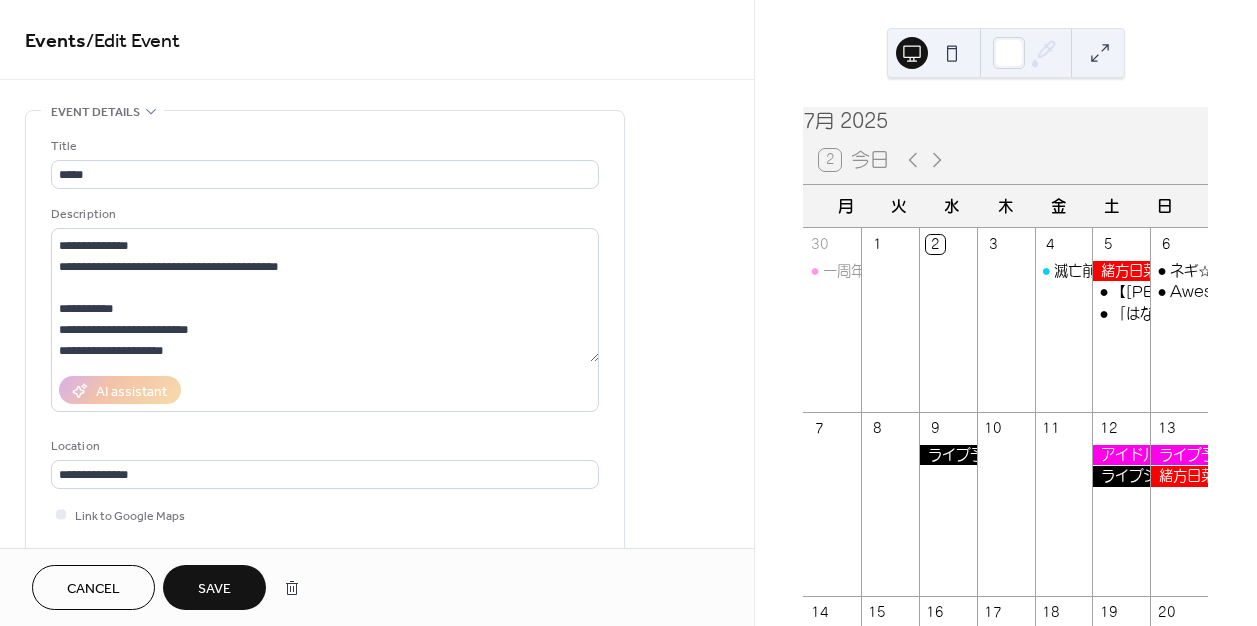 click on "**********" at bounding box center [325, 369] 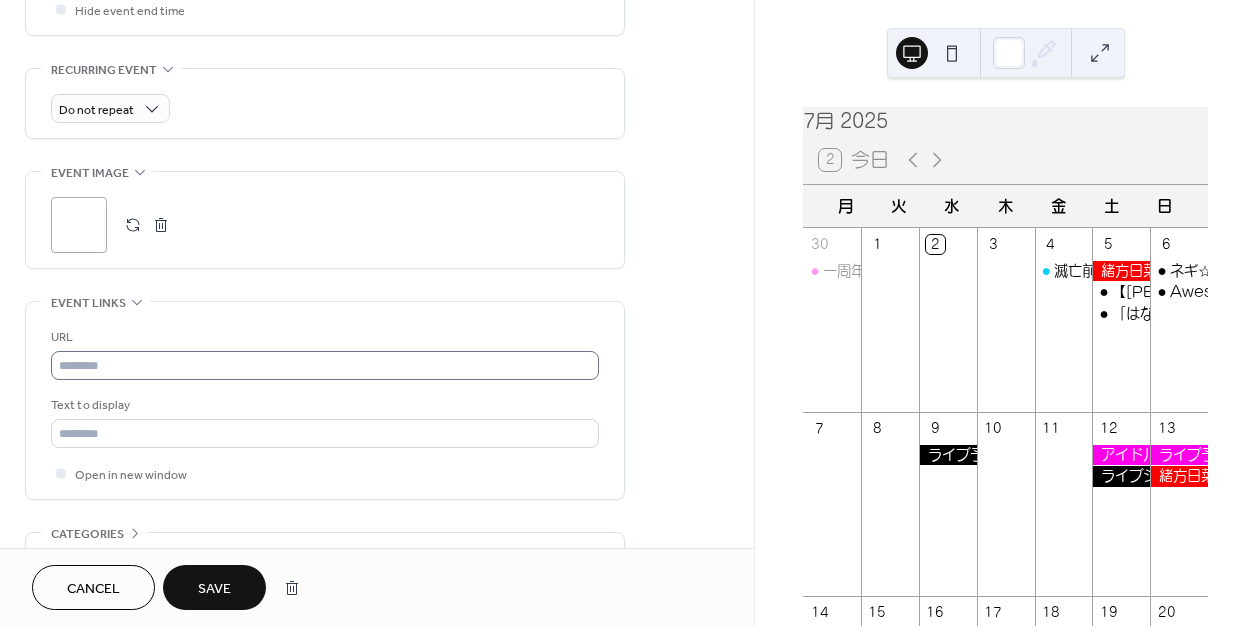 scroll, scrollTop: 836, scrollLeft: 0, axis: vertical 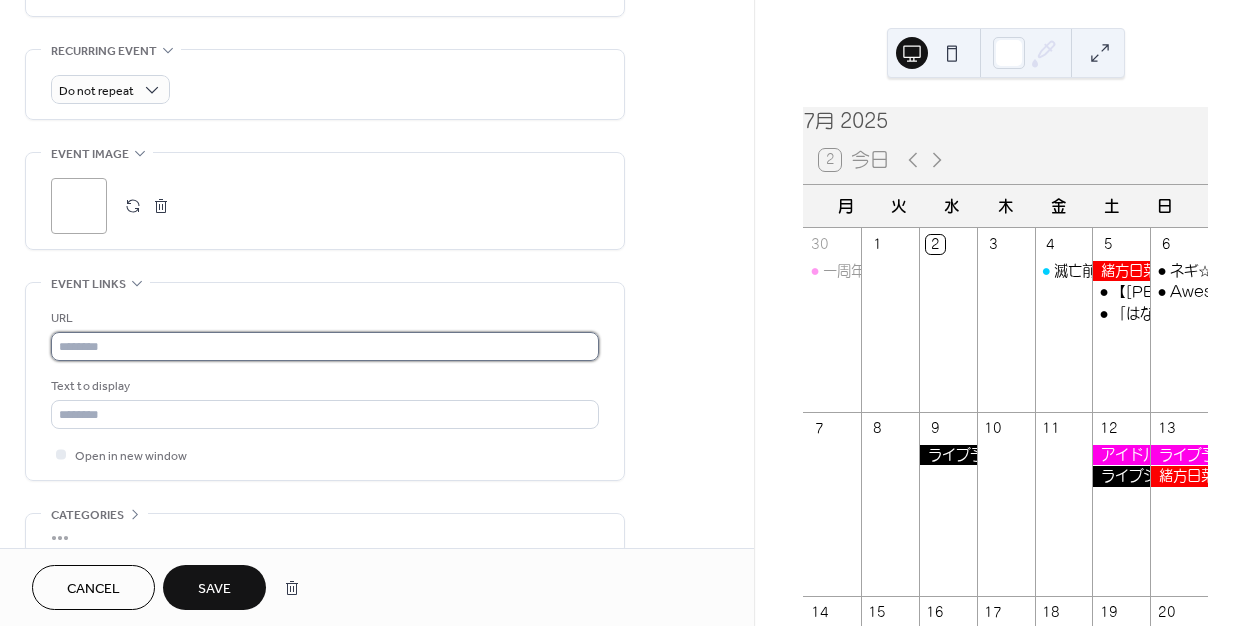 click at bounding box center (325, 346) 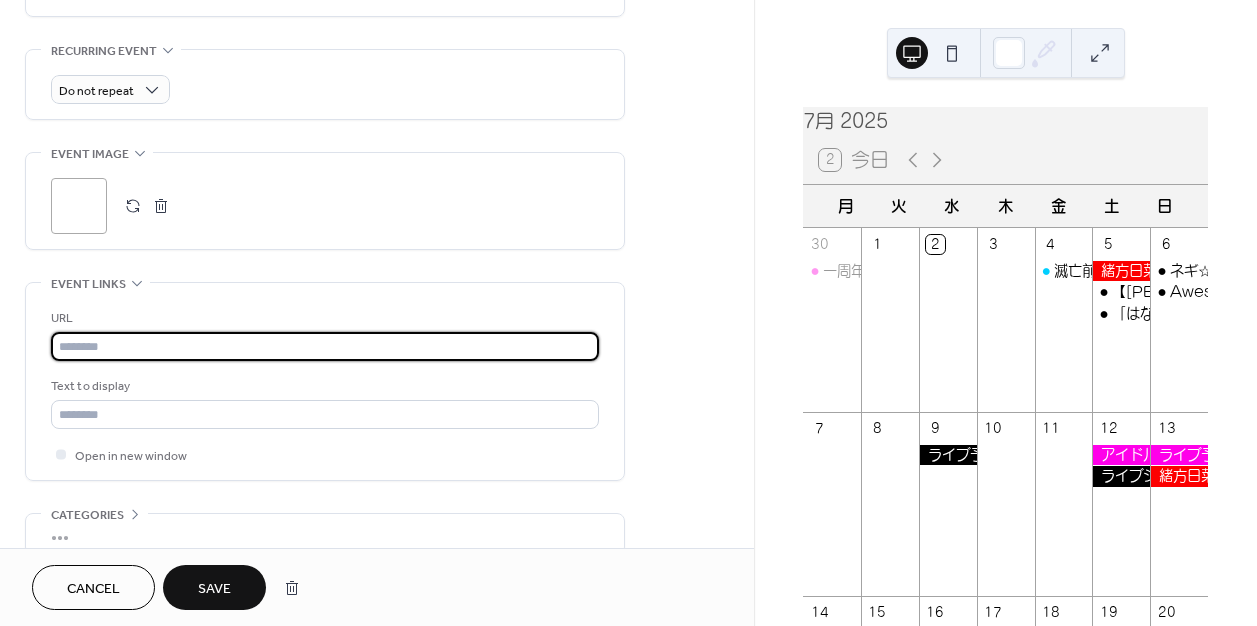 paste on "**********" 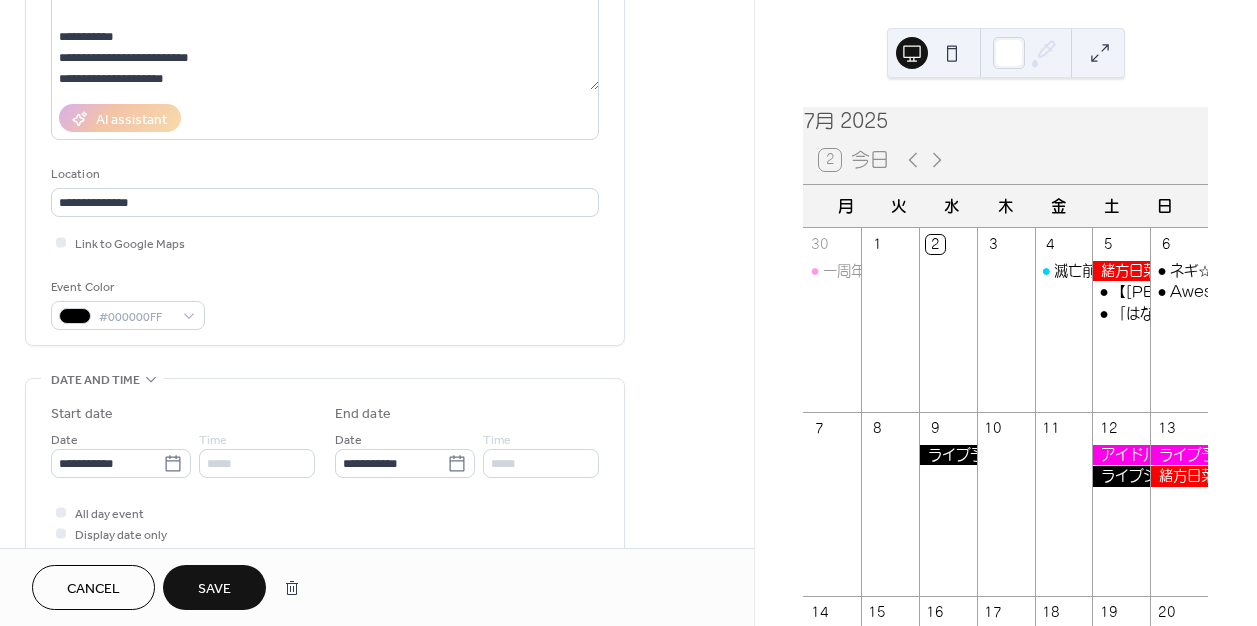 scroll, scrollTop: 0, scrollLeft: 0, axis: both 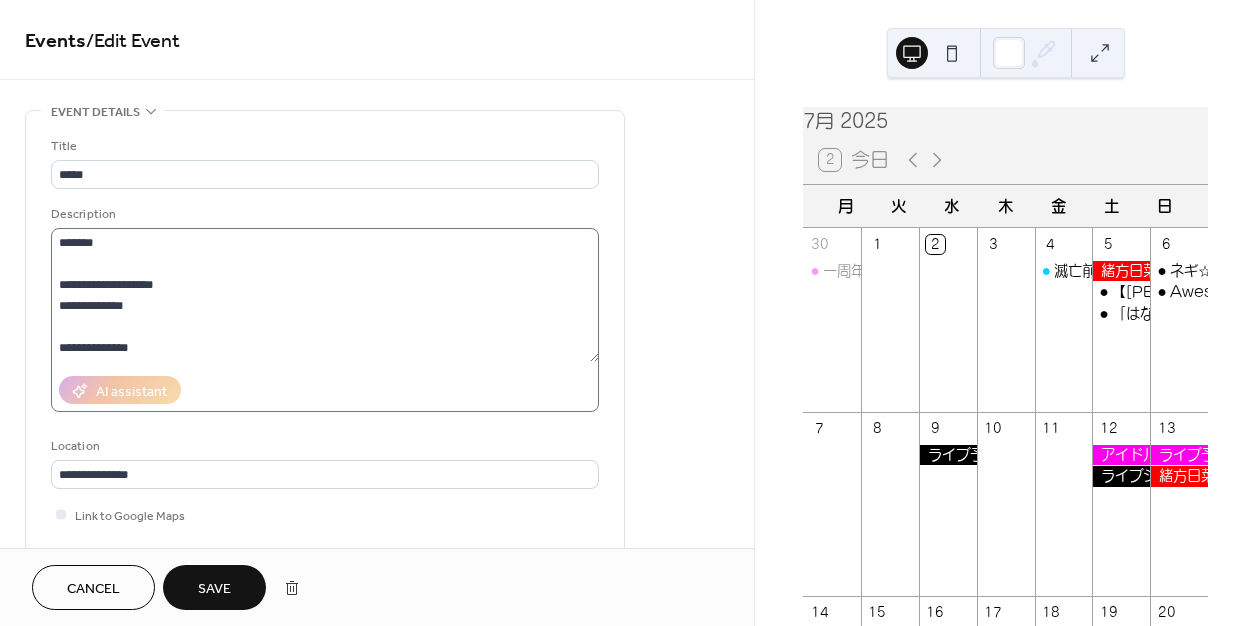 type on "**********" 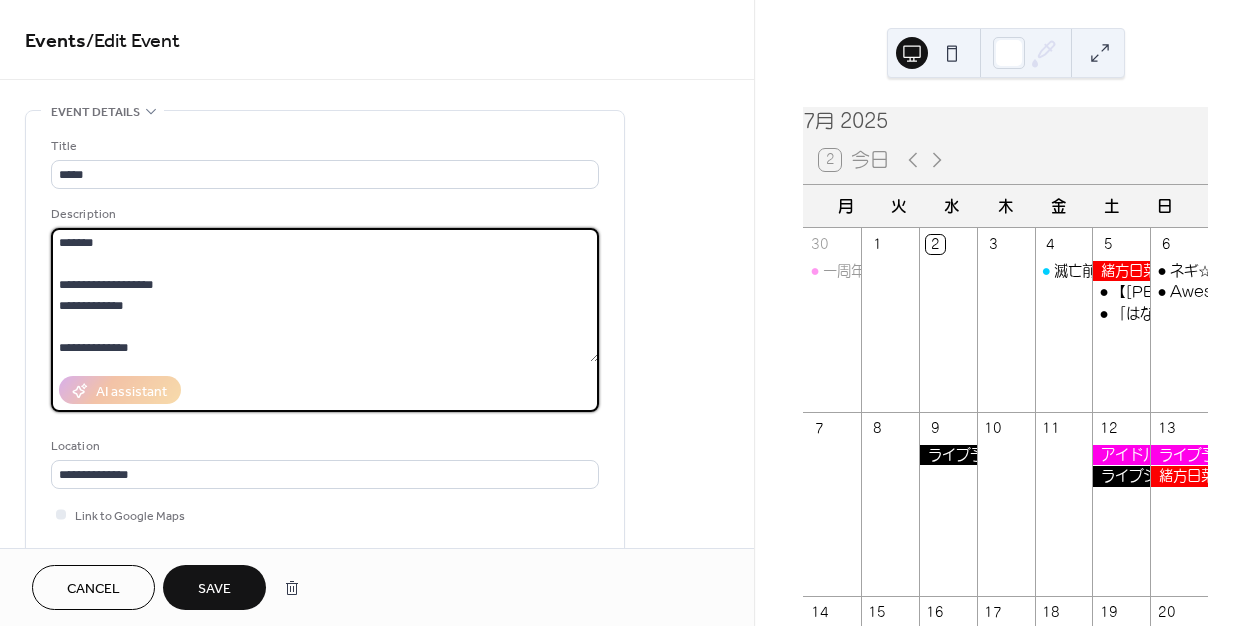 drag, startPoint x: 266, startPoint y: 284, endPoint x: 57, endPoint y: 284, distance: 209 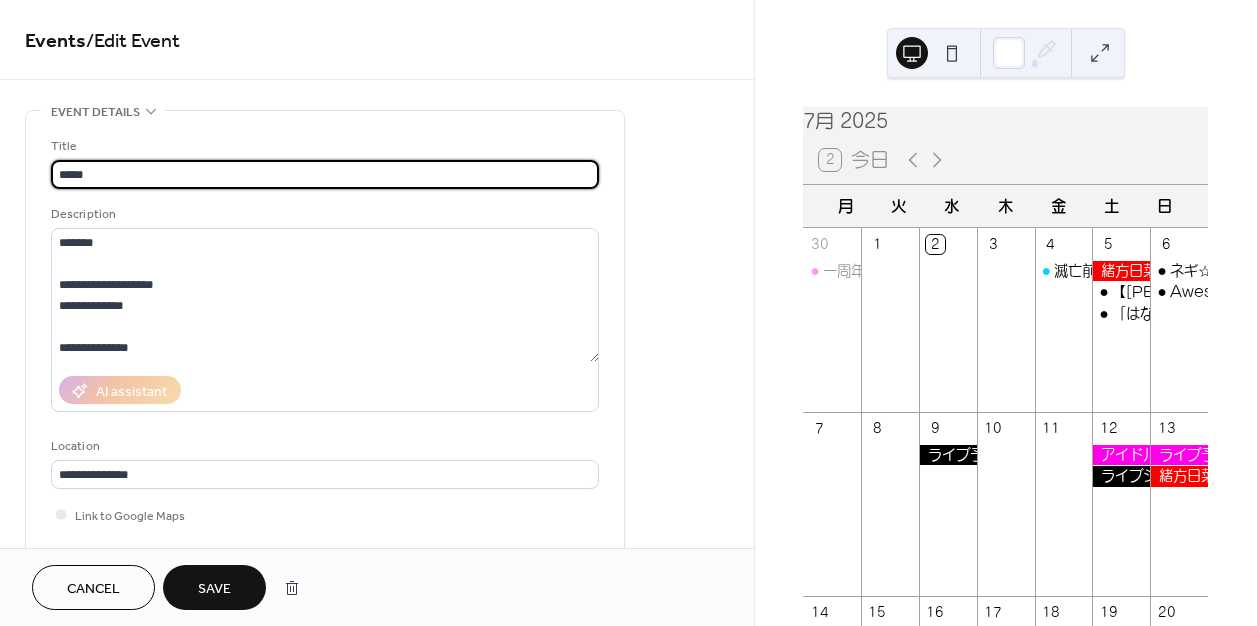 scroll, scrollTop: 0, scrollLeft: 0, axis: both 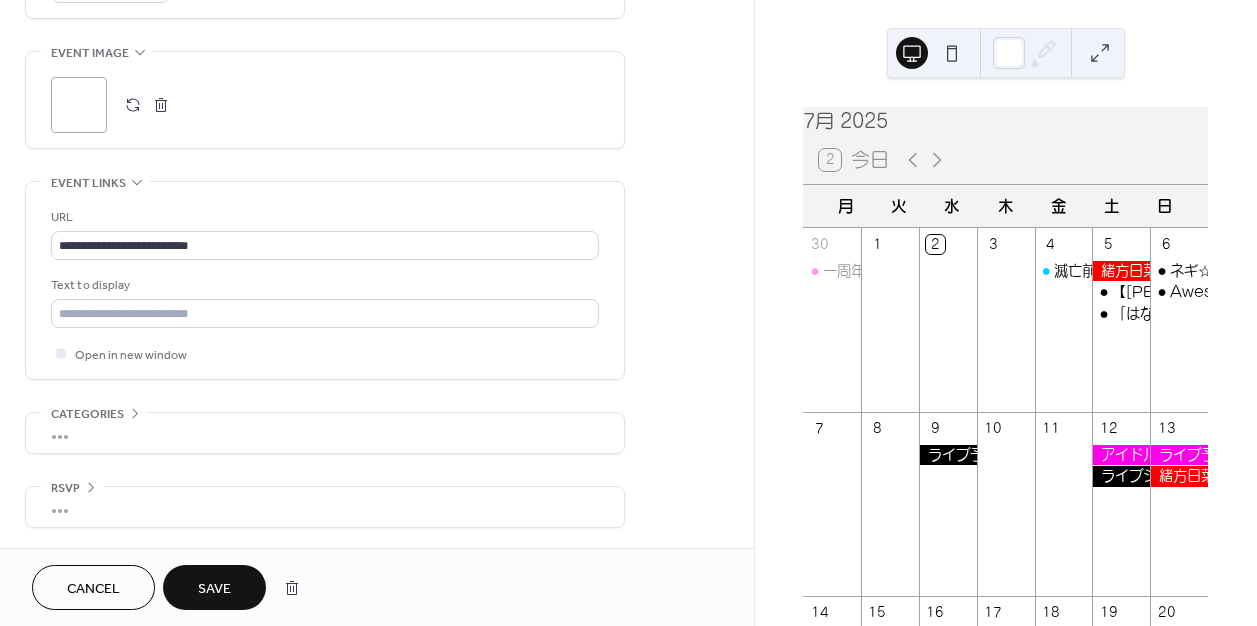 type on "**********" 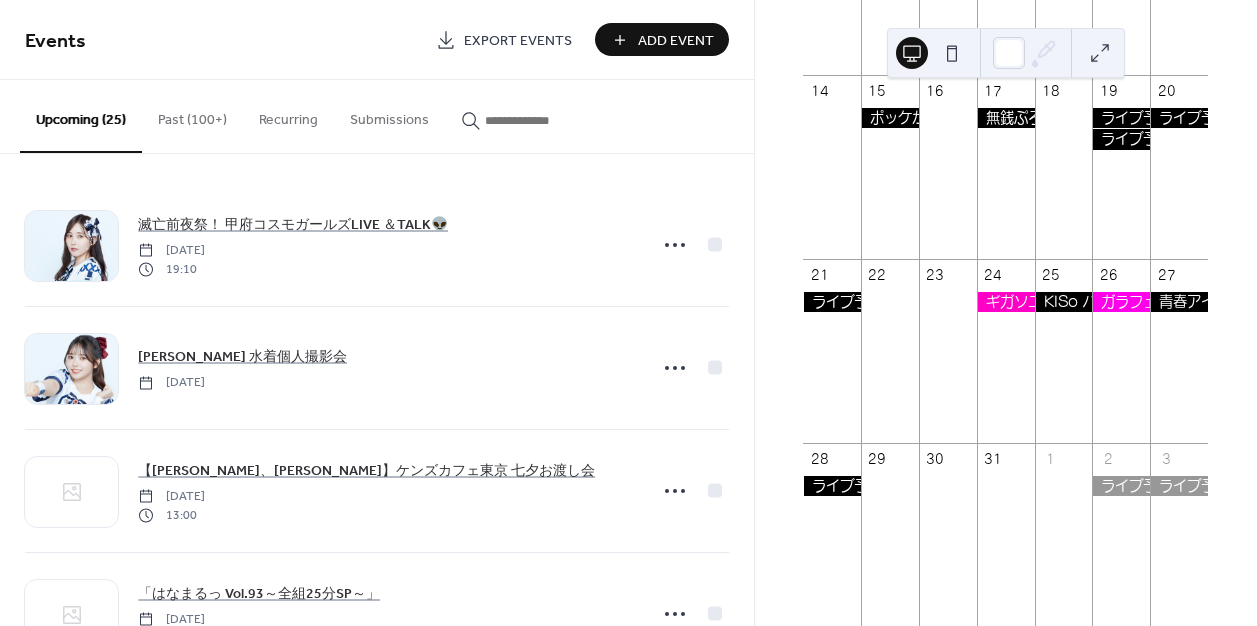 scroll, scrollTop: 529, scrollLeft: 0, axis: vertical 